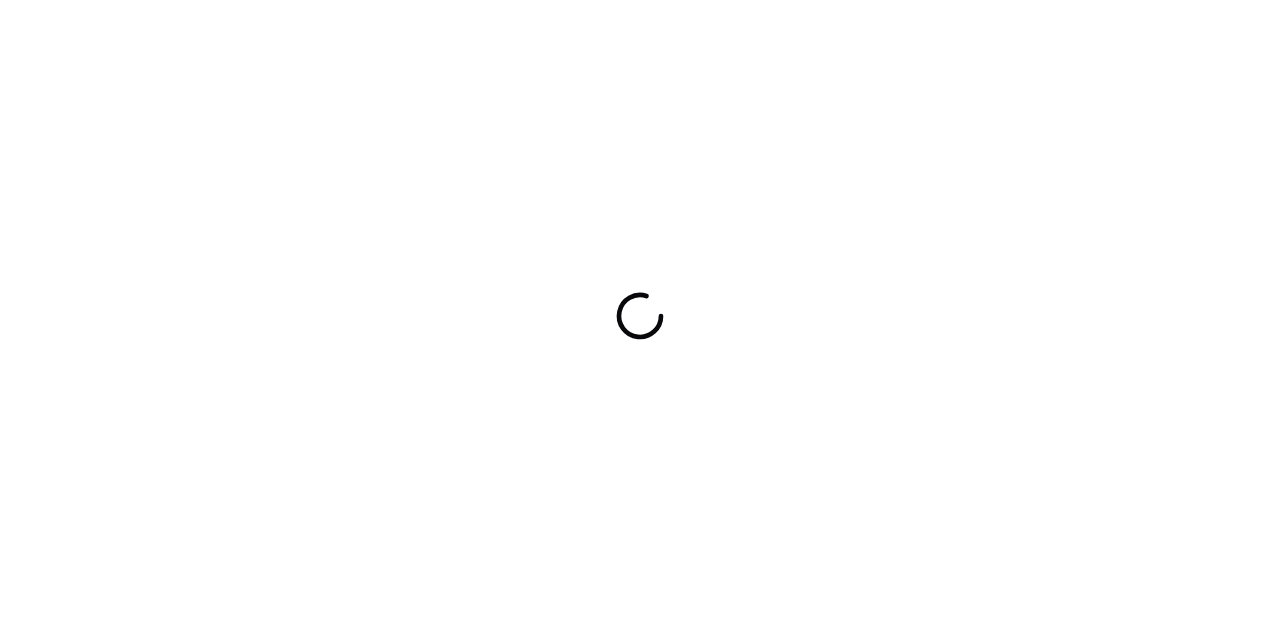 scroll, scrollTop: 0, scrollLeft: 0, axis: both 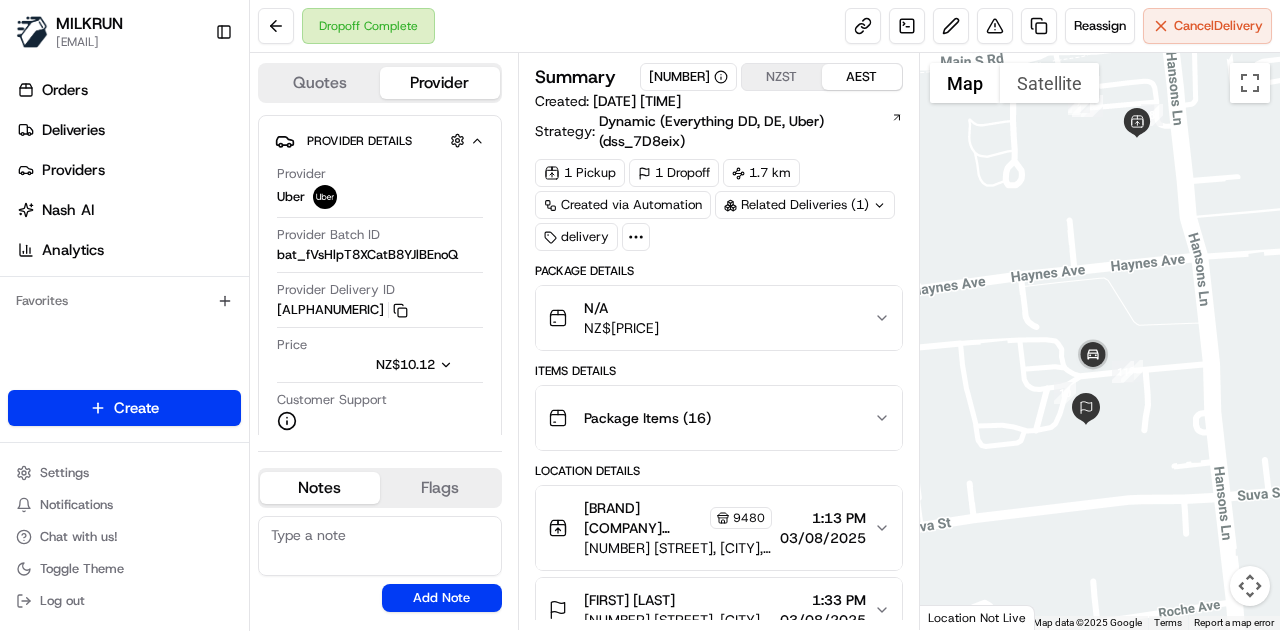 drag, startPoint x: 1142, startPoint y: 367, endPoint x: 1169, endPoint y: 234, distance: 135.71294 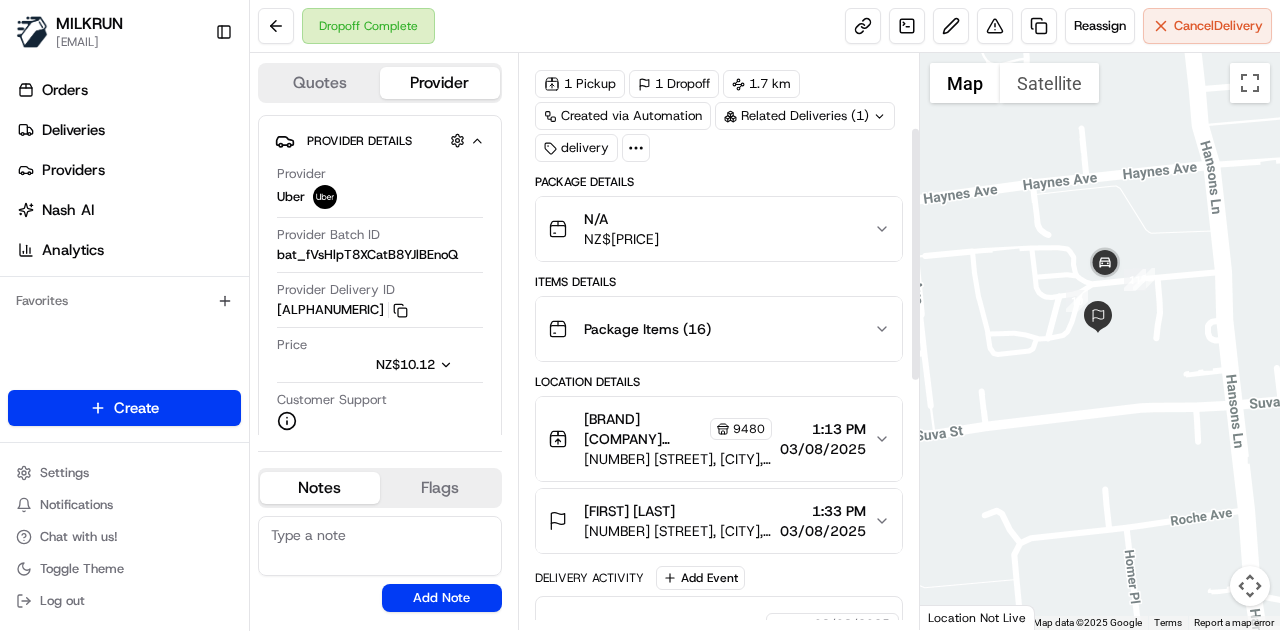 scroll, scrollTop: 200, scrollLeft: 0, axis: vertical 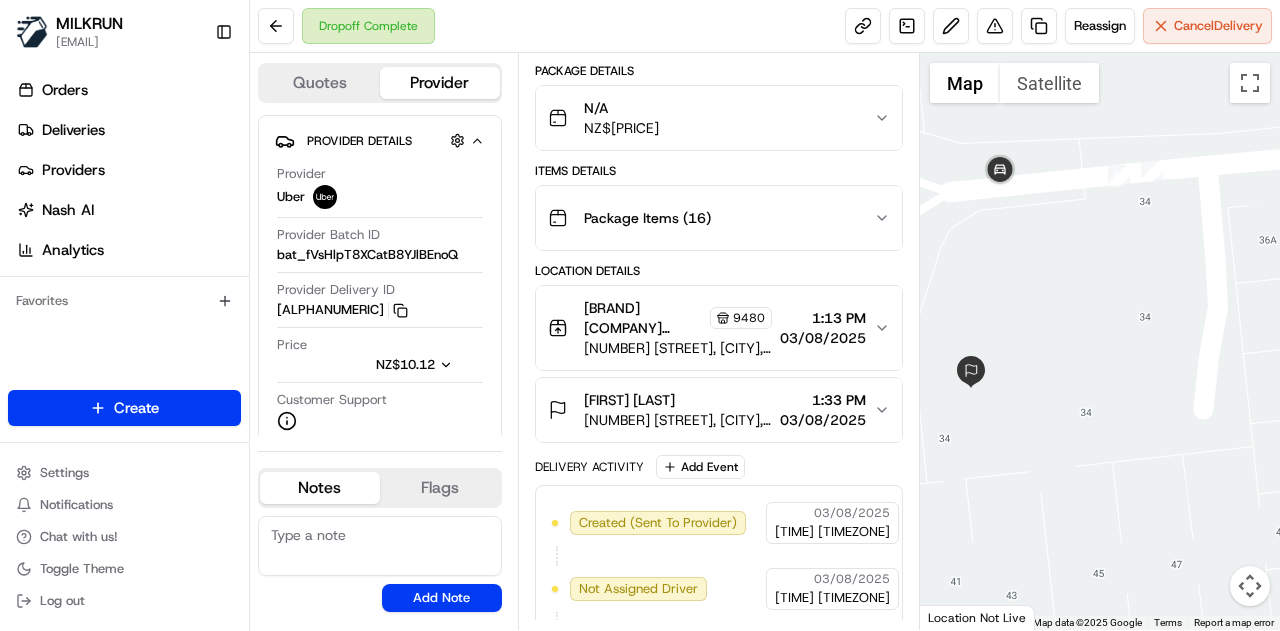 drag, startPoint x: 1128, startPoint y: 327, endPoint x: 1141, endPoint y: 374, distance: 48.76474 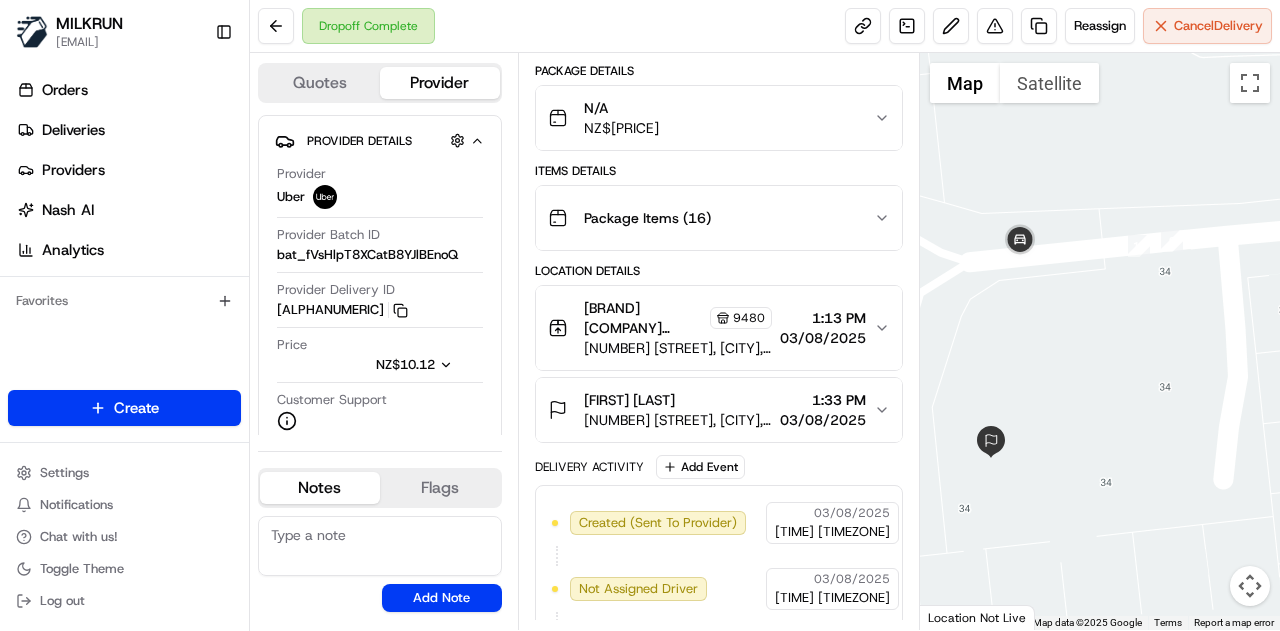 drag, startPoint x: 1082, startPoint y: 297, endPoint x: 1144, endPoint y: 345, distance: 78.40918 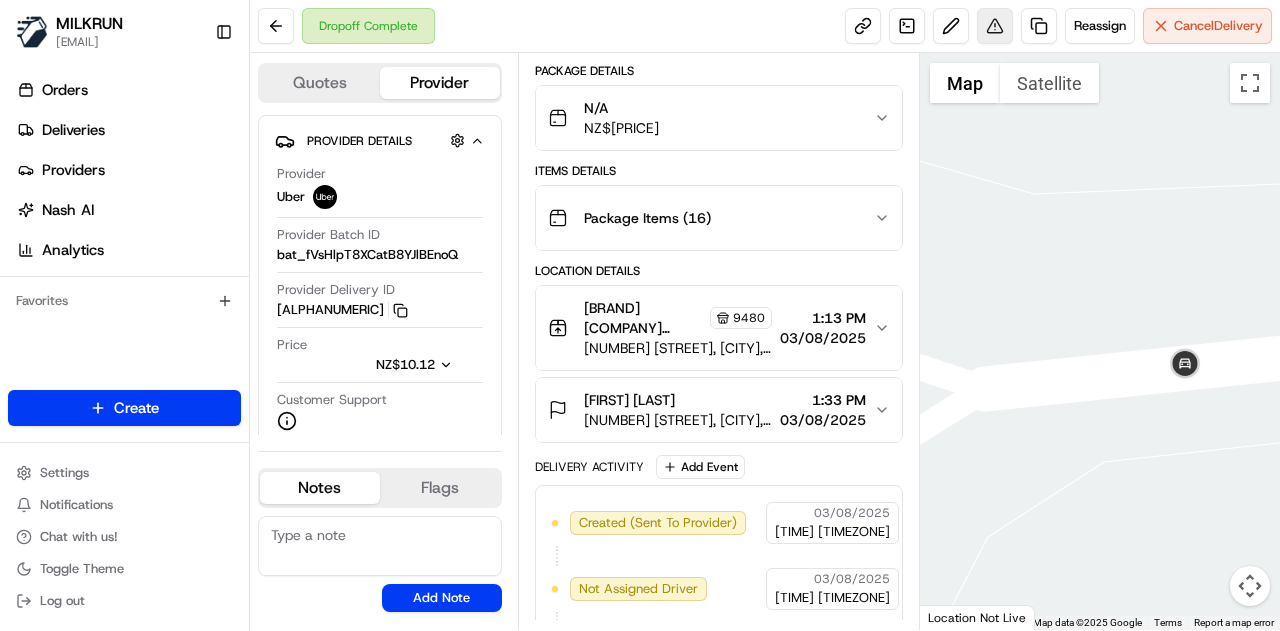 click at bounding box center [995, 26] 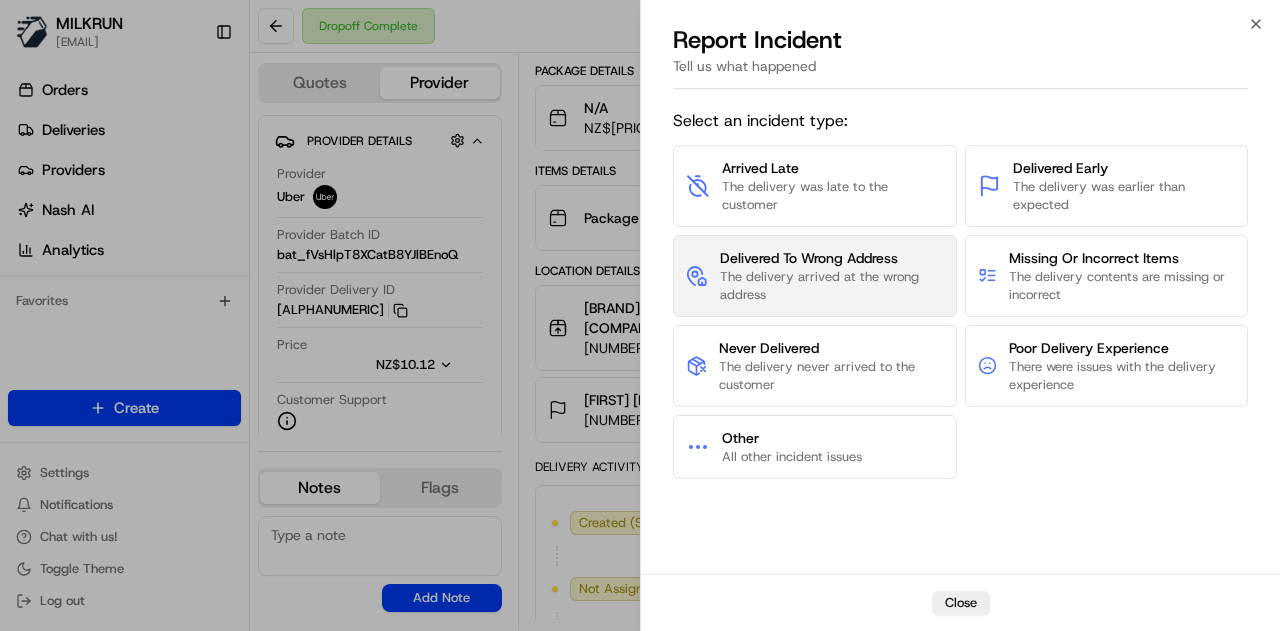 click on "The delivery arrived at the wrong address" at bounding box center [832, 286] 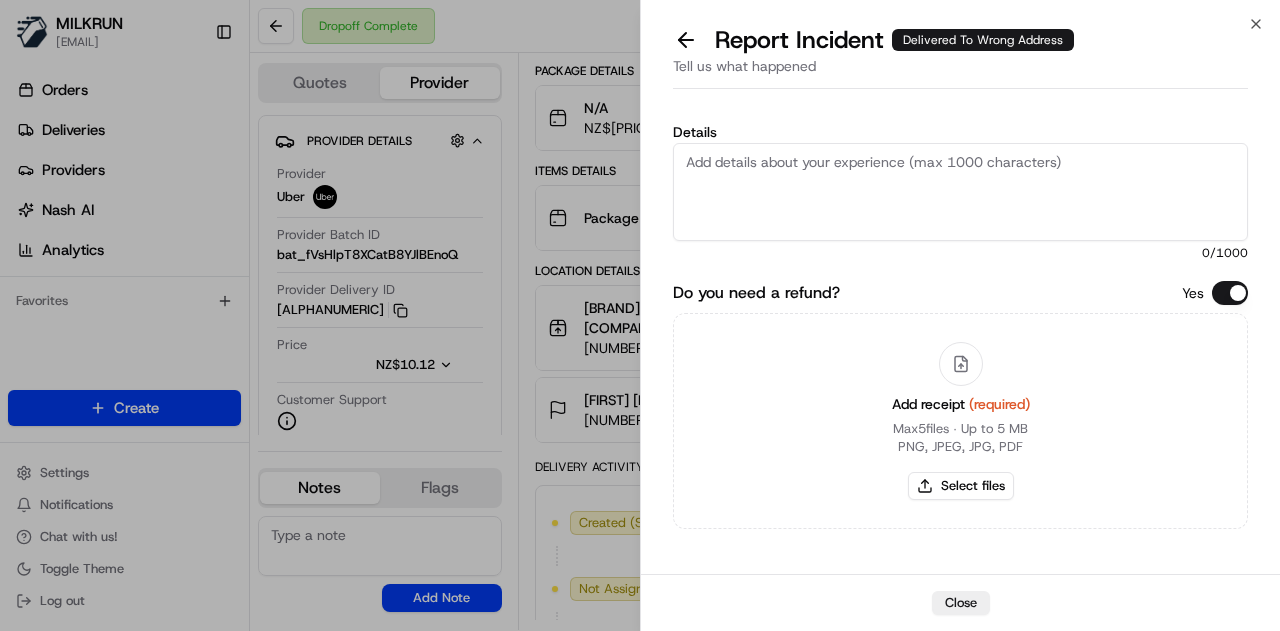 click on "Details" at bounding box center [960, 192] 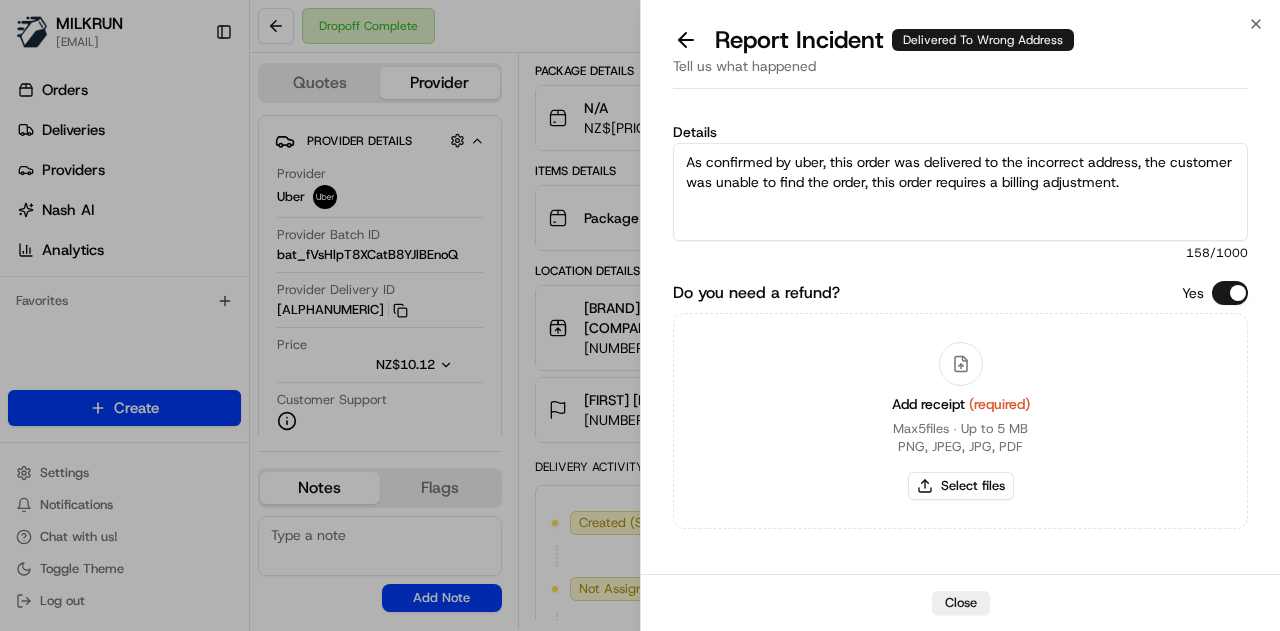 type on "As confirmed by uber, this order was delivered to the incorrect address, the customer was unable to find the order, this order requires a billing adjustment." 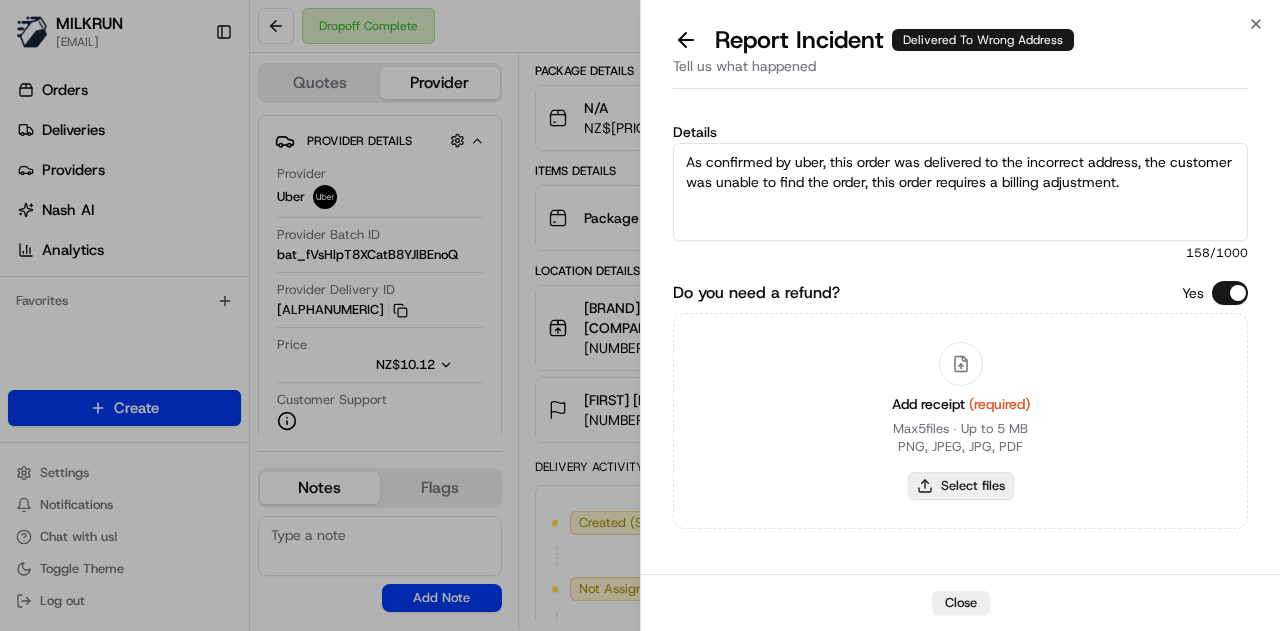 click on "Select files" at bounding box center (961, 486) 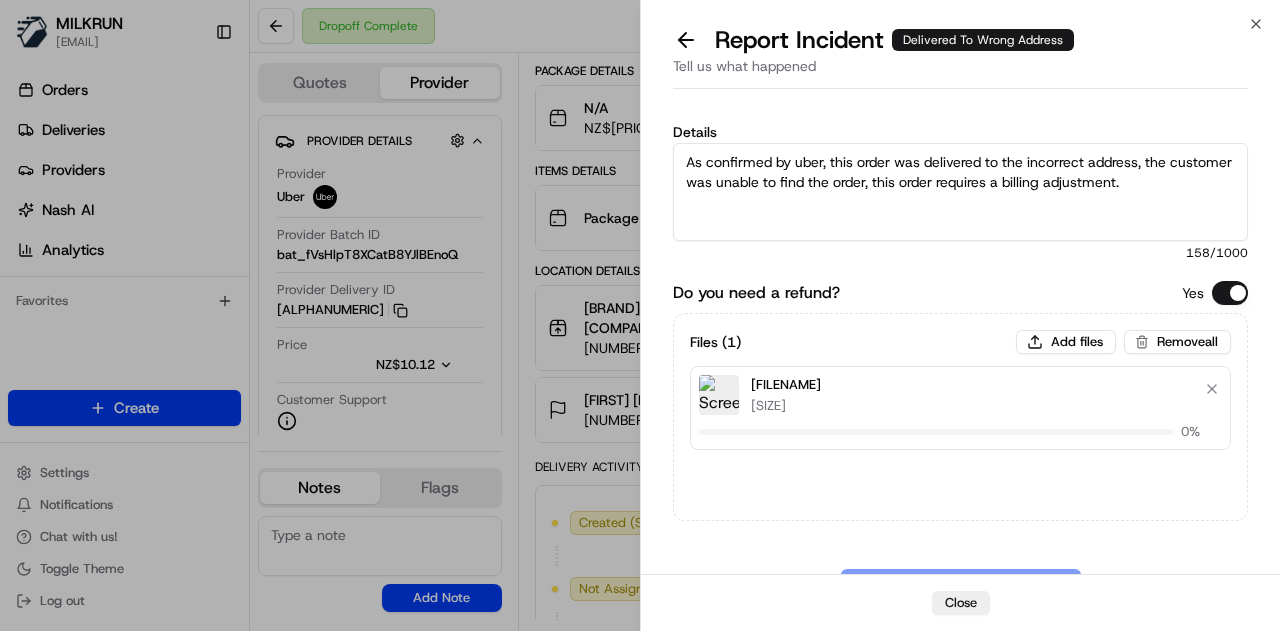 type 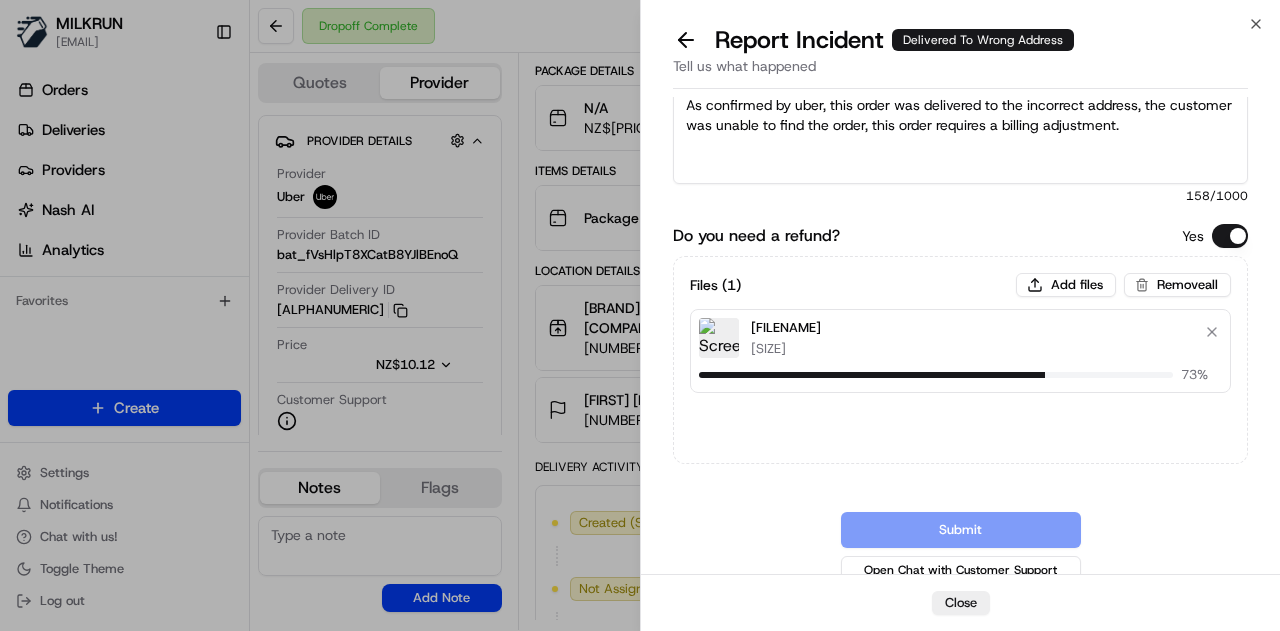 scroll, scrollTop: 73, scrollLeft: 0, axis: vertical 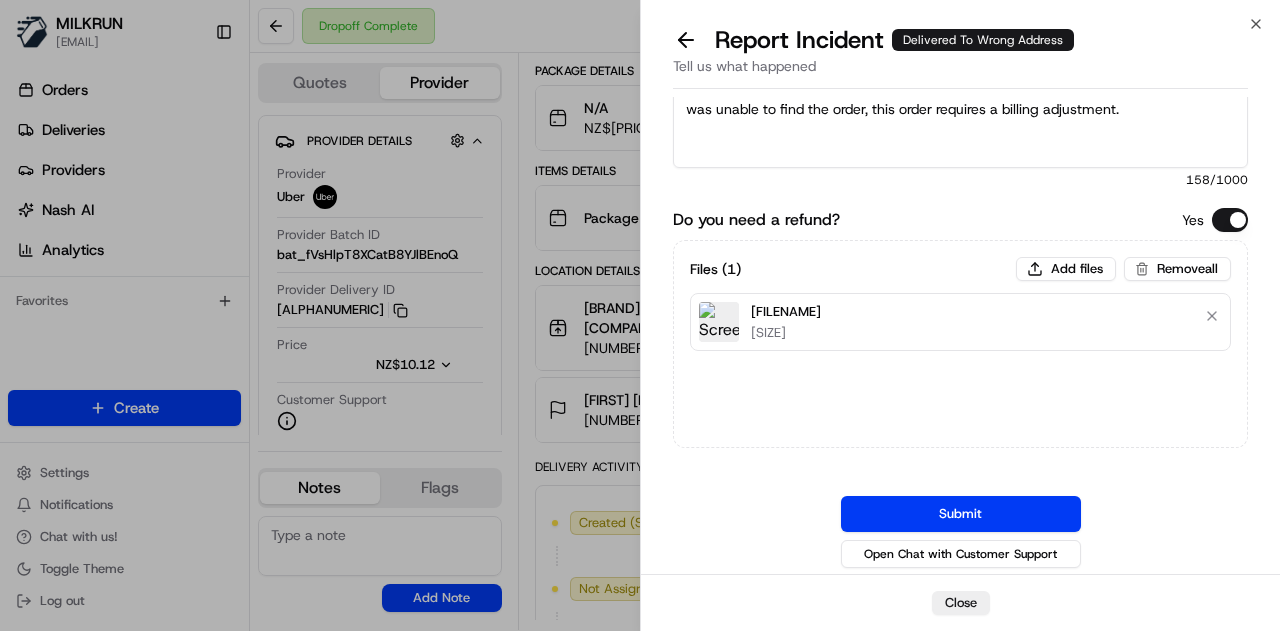 click on "Submit" at bounding box center (961, 514) 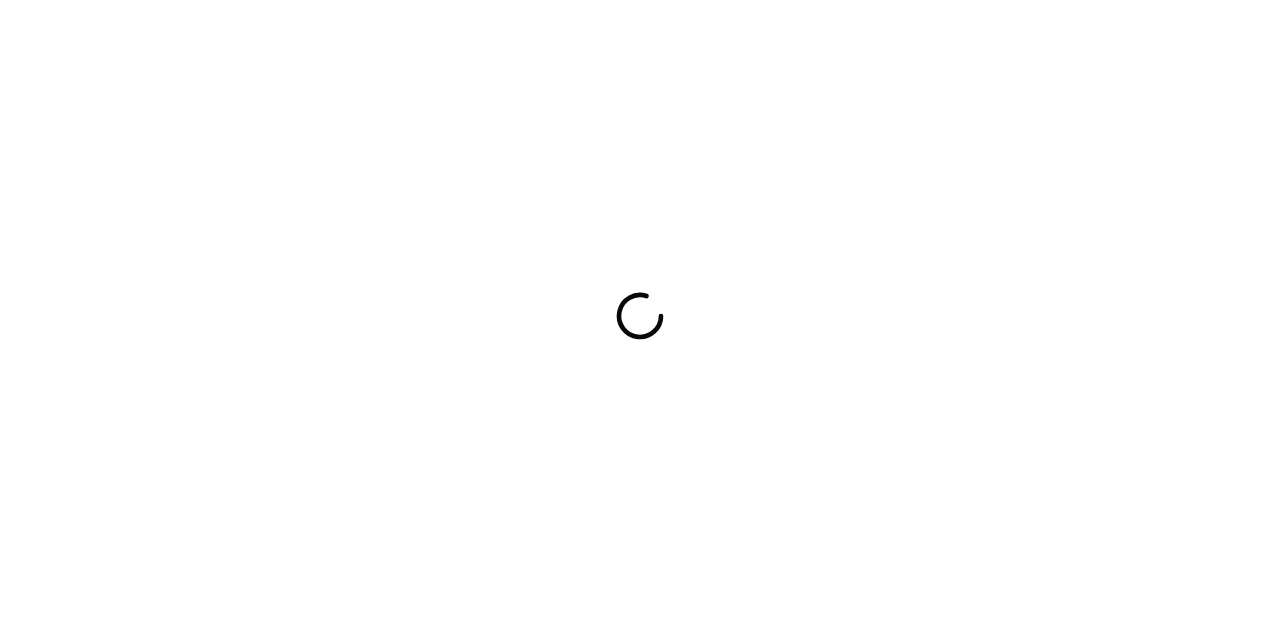scroll, scrollTop: 0, scrollLeft: 0, axis: both 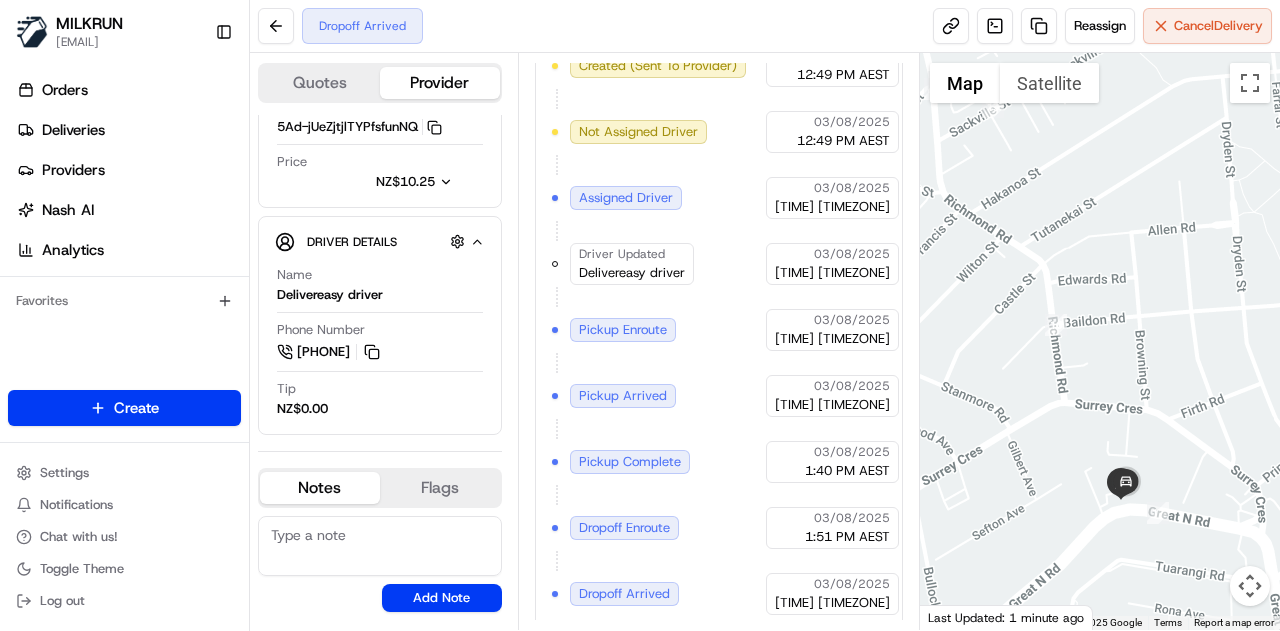 drag, startPoint x: 1138, startPoint y: 411, endPoint x: 1138, endPoint y: 312, distance: 99 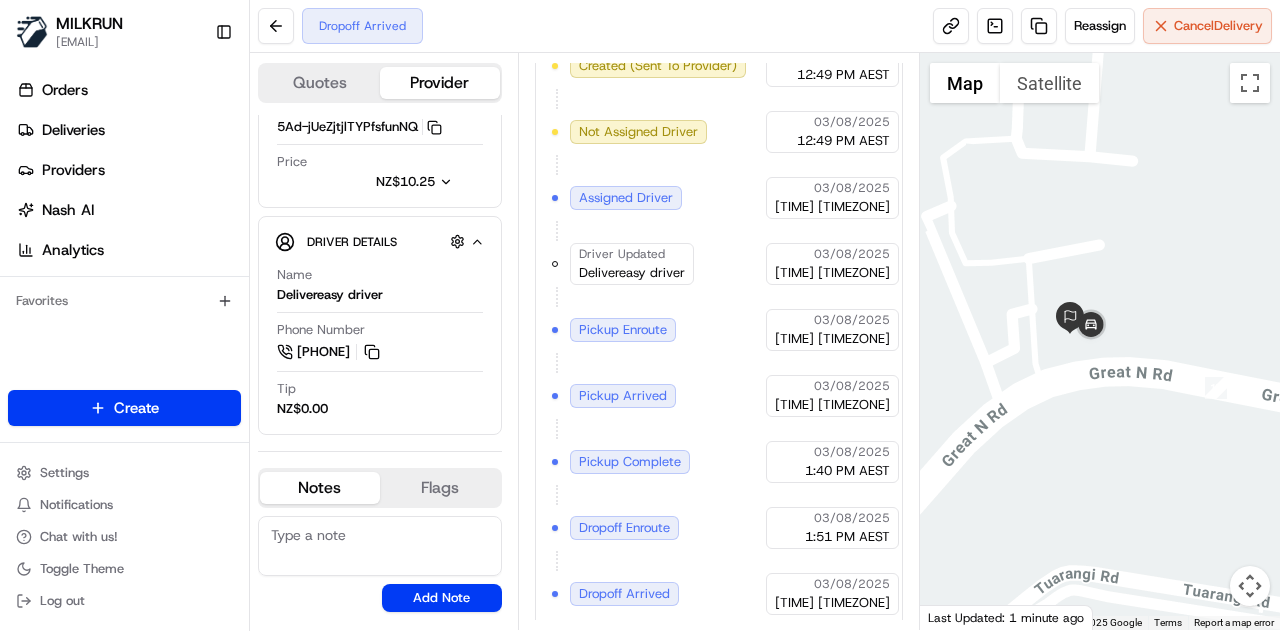 drag, startPoint x: 1121, startPoint y: 362, endPoint x: 1133, endPoint y: 375, distance: 17.691807 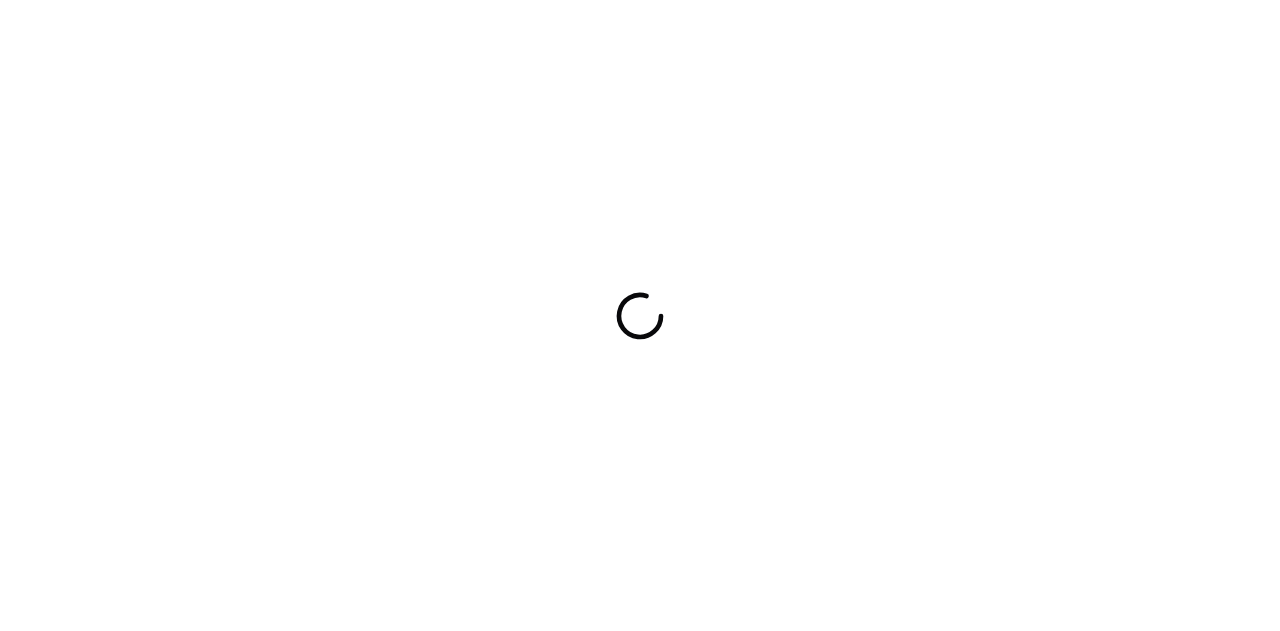 scroll, scrollTop: 0, scrollLeft: 0, axis: both 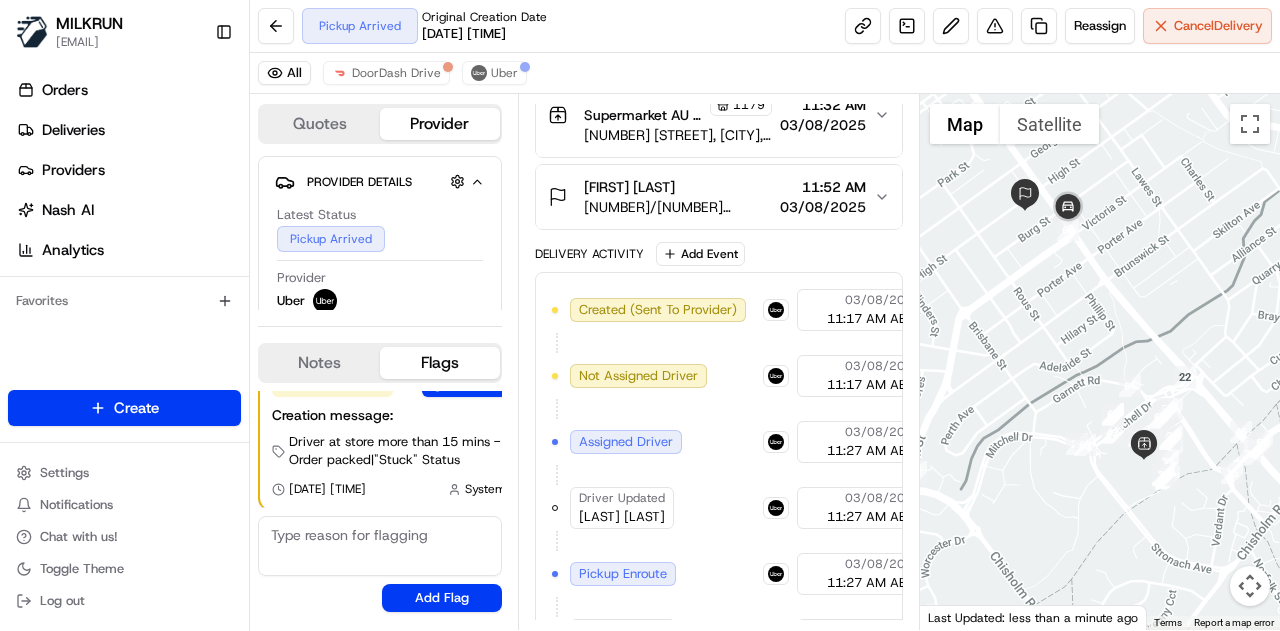 drag, startPoint x: 1076, startPoint y: 381, endPoint x: 1058, endPoint y: 359, distance: 28.42534 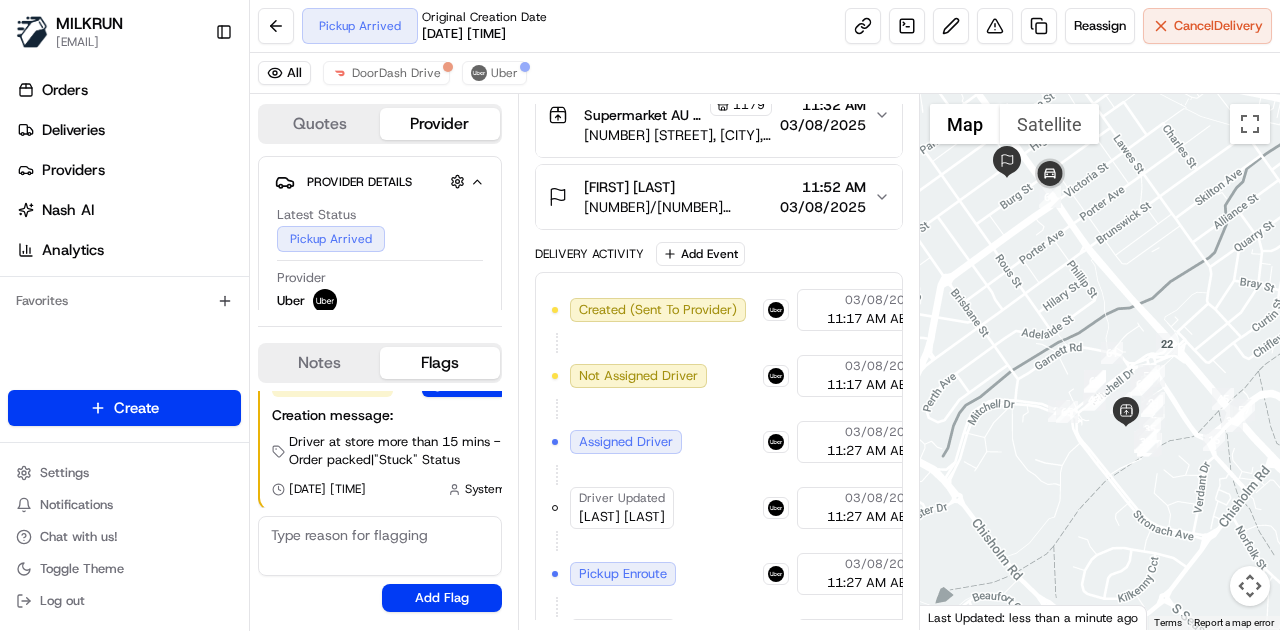 click on "[FIRST] [LAST] [NUMBER]/[NUMBER] [STREET], [CITY], [STATE] [POSTAL_CODE], [COUNTRY] [TIME] [DATE]" at bounding box center (711, 197) 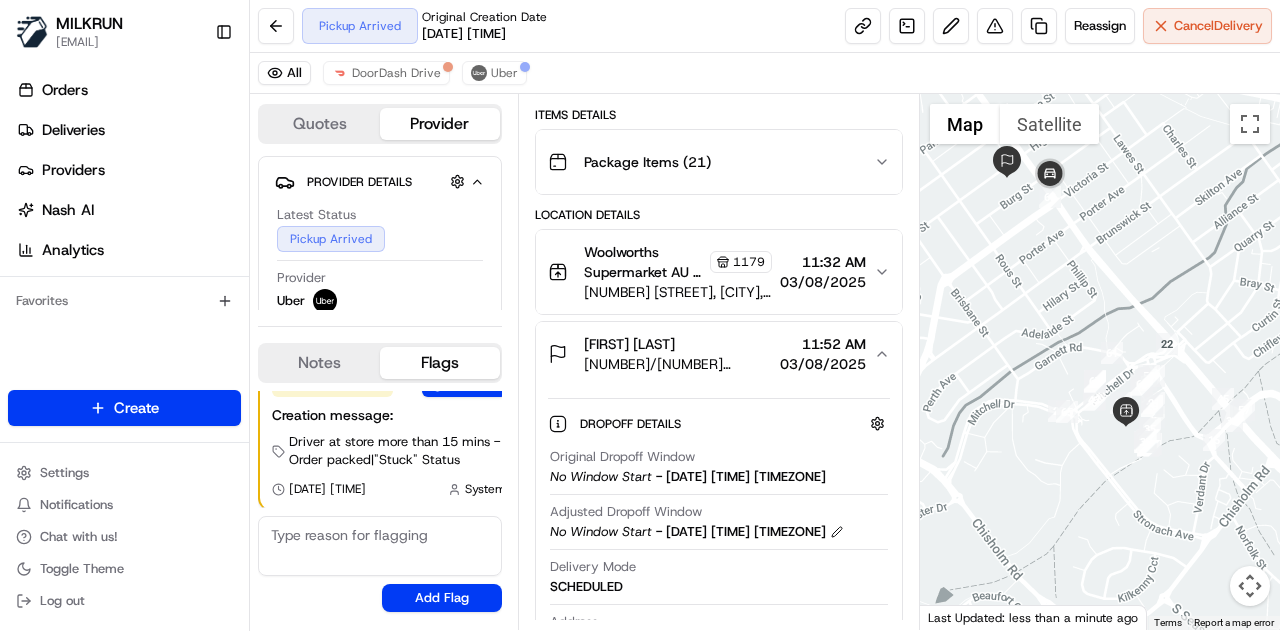 scroll, scrollTop: 234, scrollLeft: 0, axis: vertical 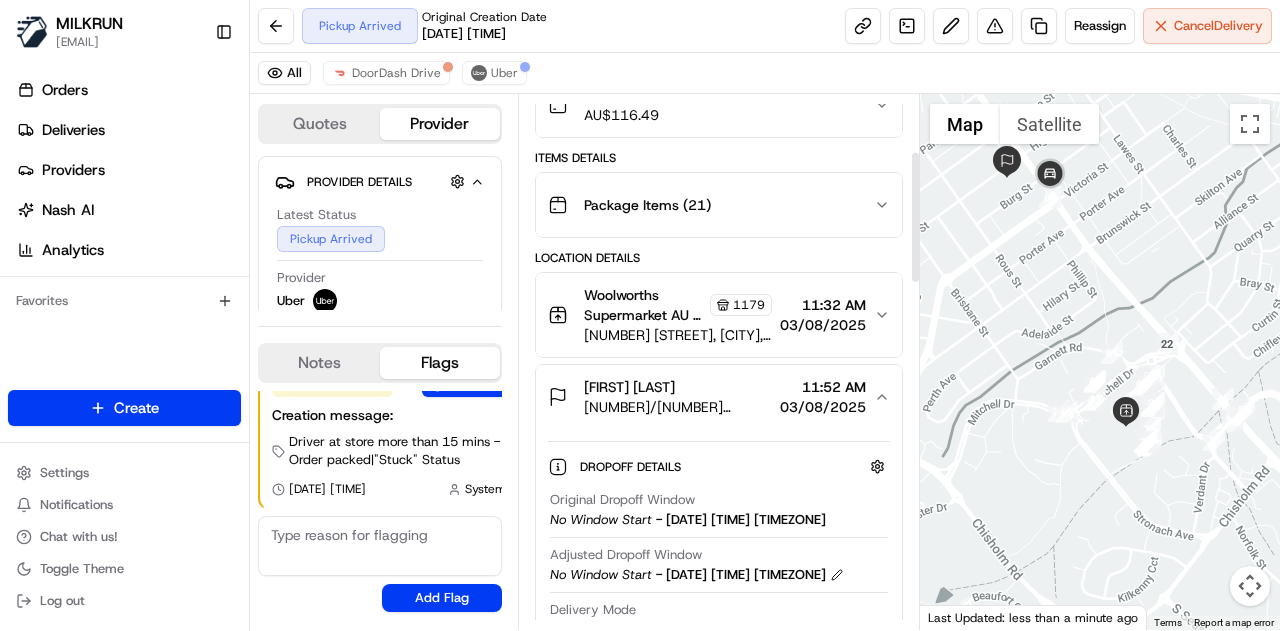 click on "Woolworths Supermarket AU - Green Hills Store Manager" at bounding box center (645, 305) 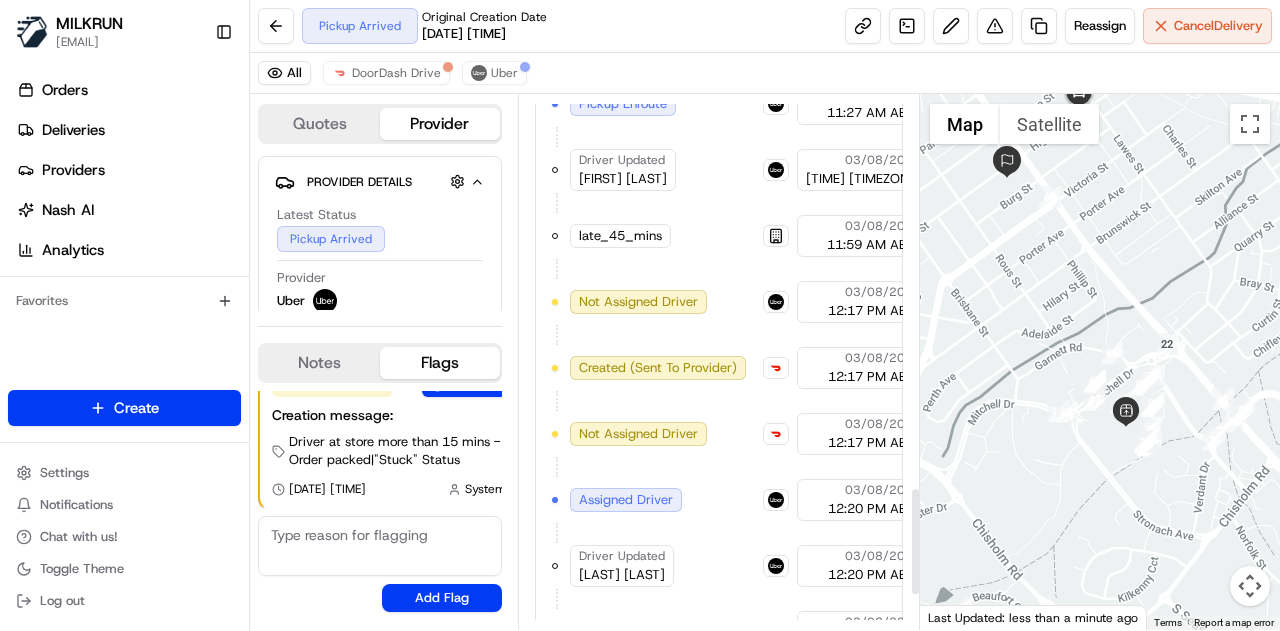 scroll, scrollTop: 2125, scrollLeft: 0, axis: vertical 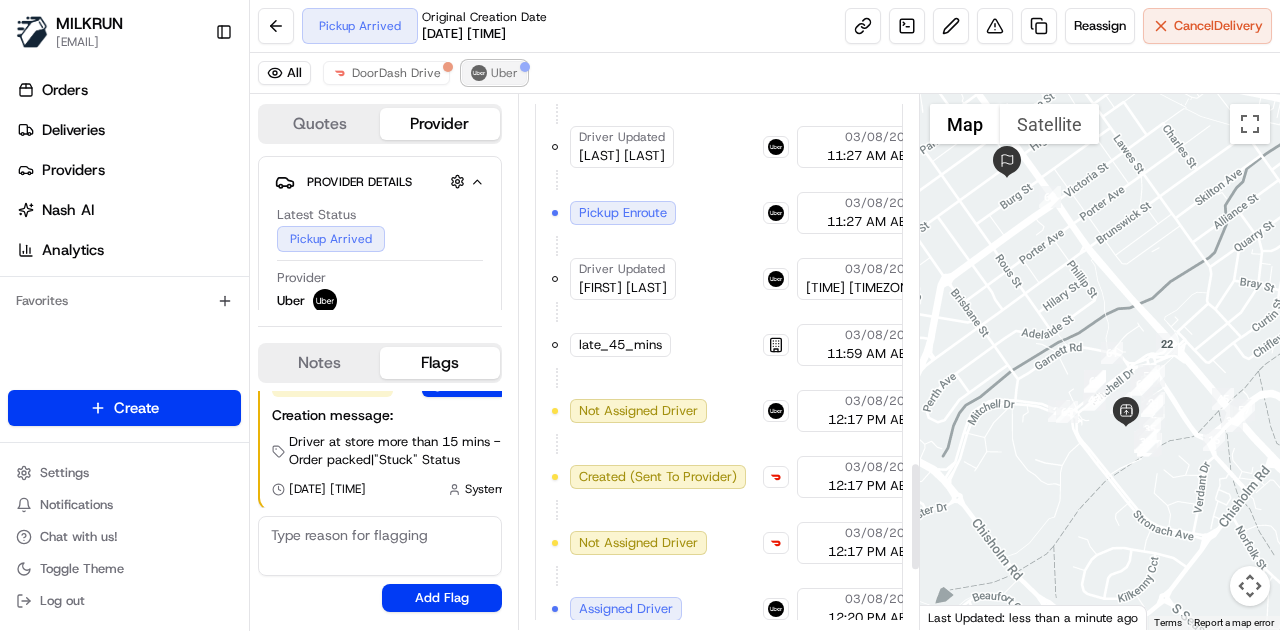 click on "Uber" at bounding box center (494, 73) 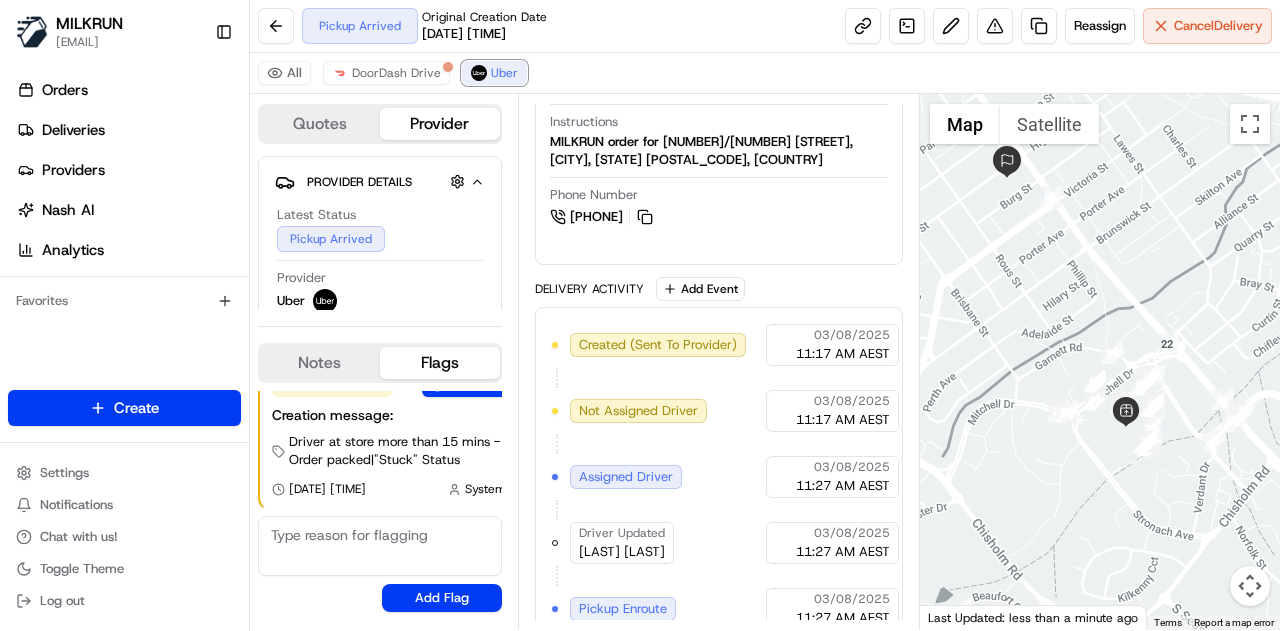 scroll, scrollTop: 1829, scrollLeft: 0, axis: vertical 